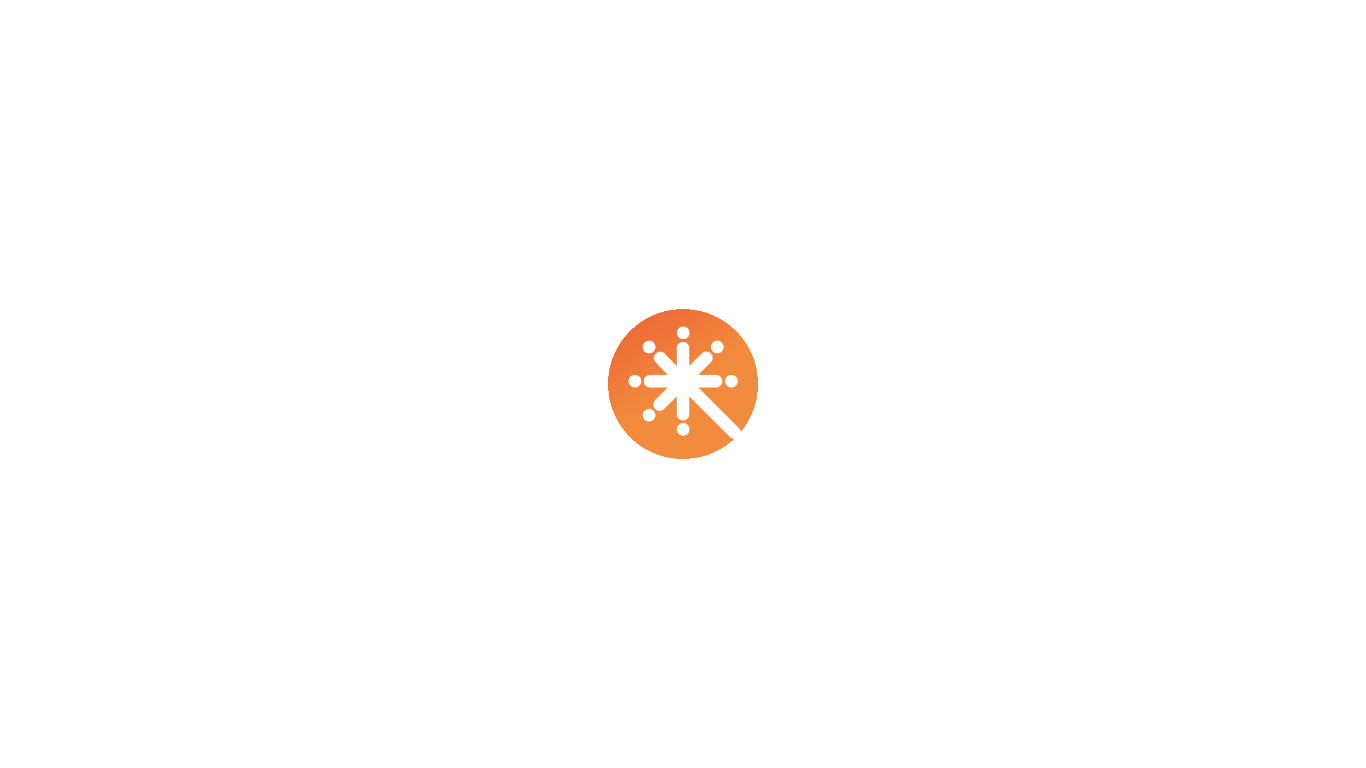 scroll, scrollTop: 0, scrollLeft: 0, axis: both 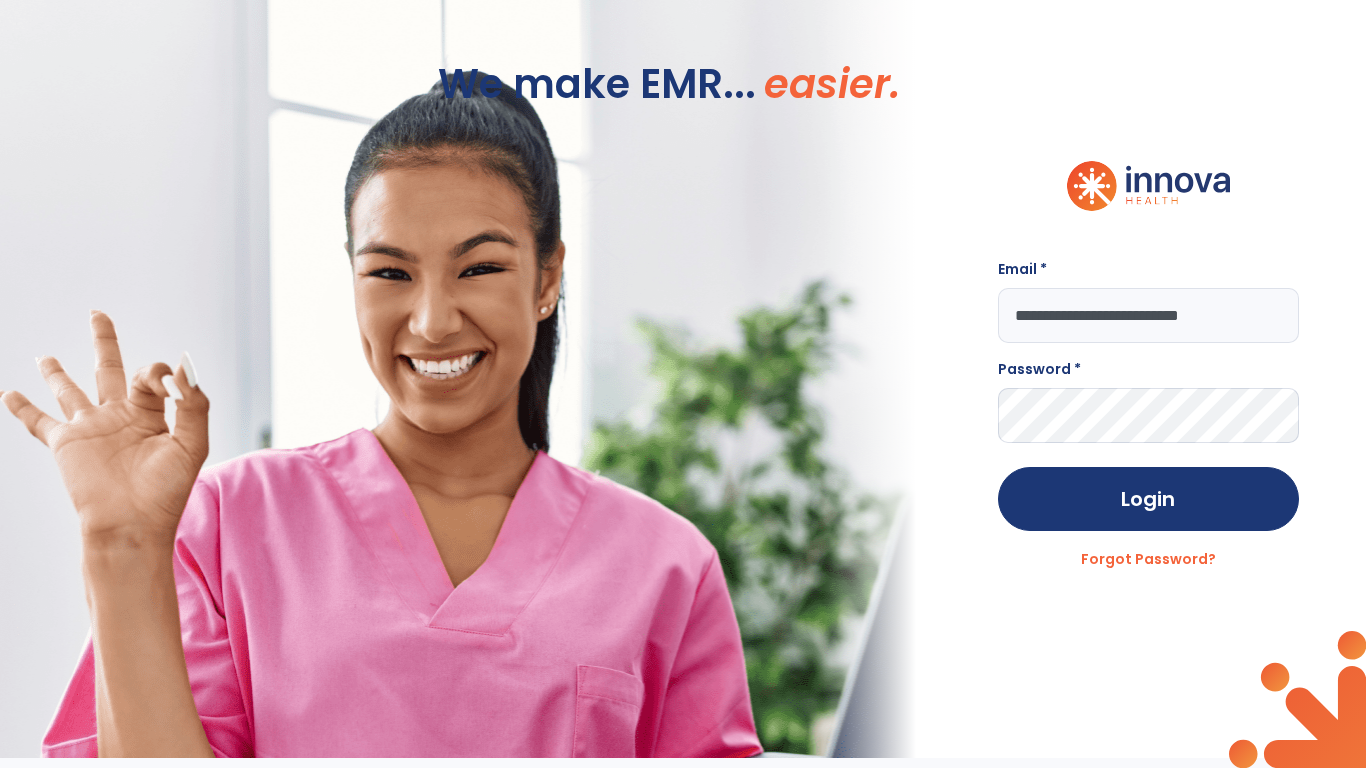 type on "**********" 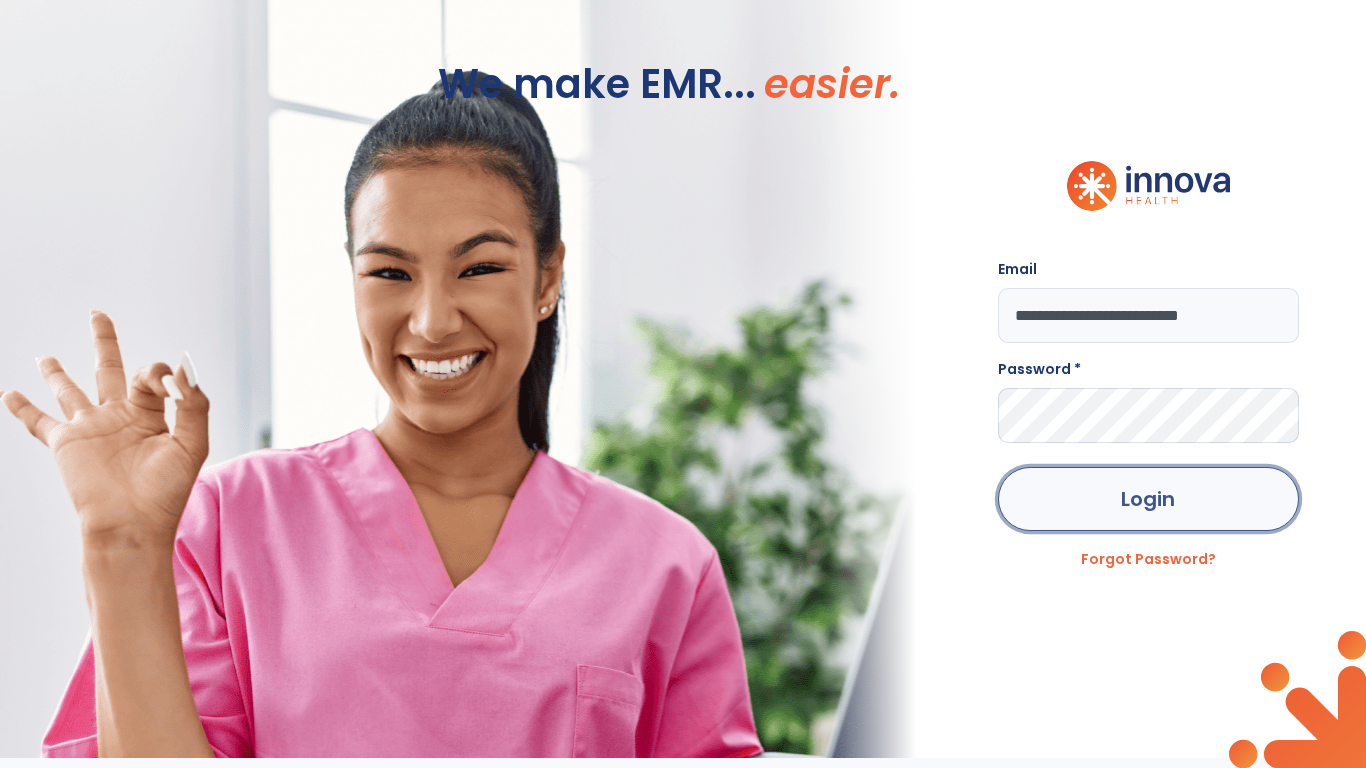 click on "Login" 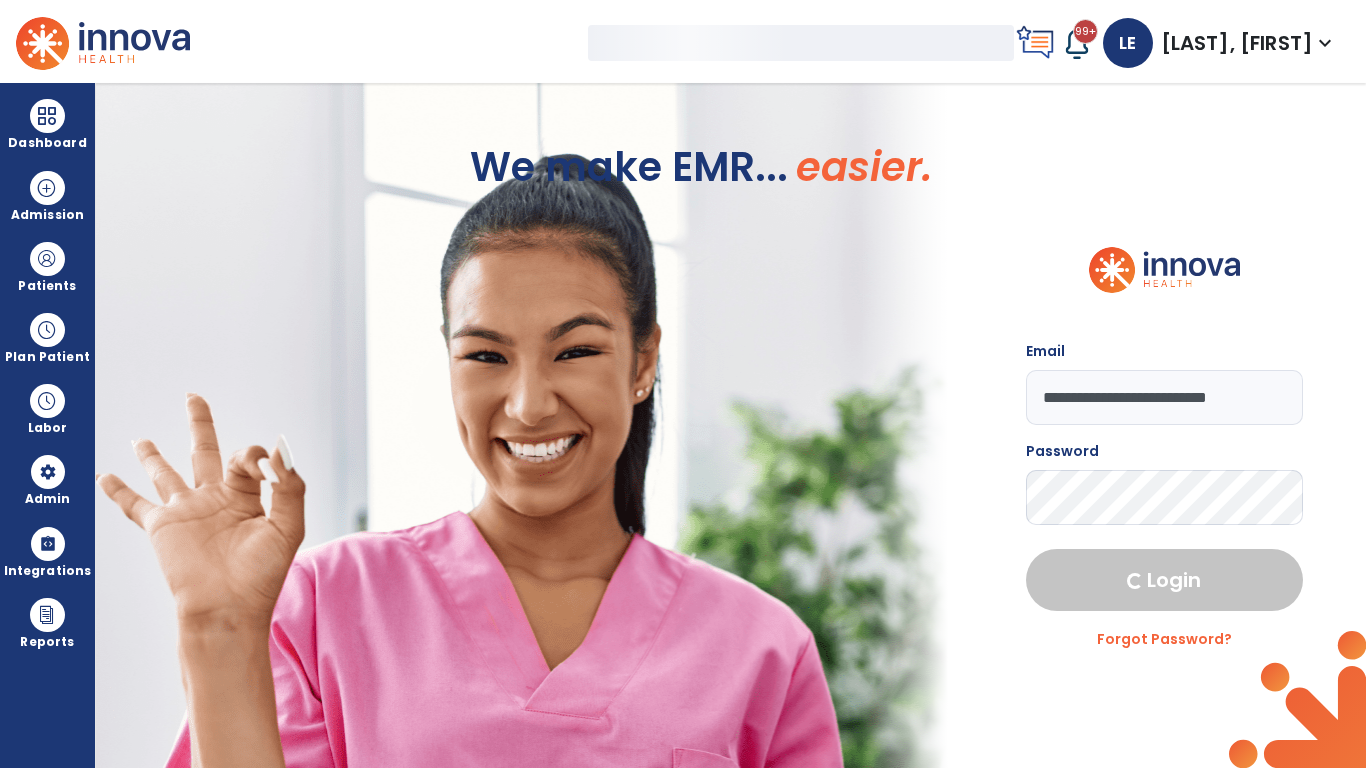 select on "***" 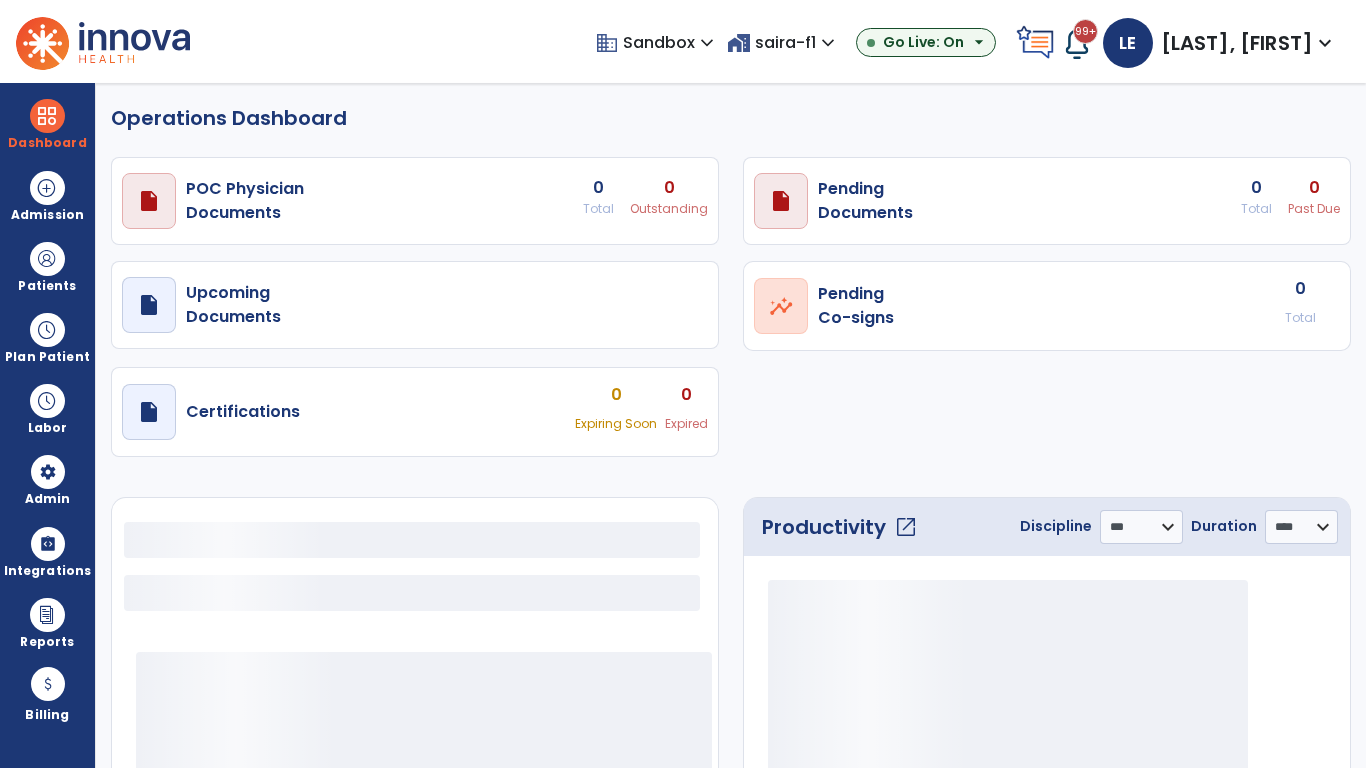 select on "***" 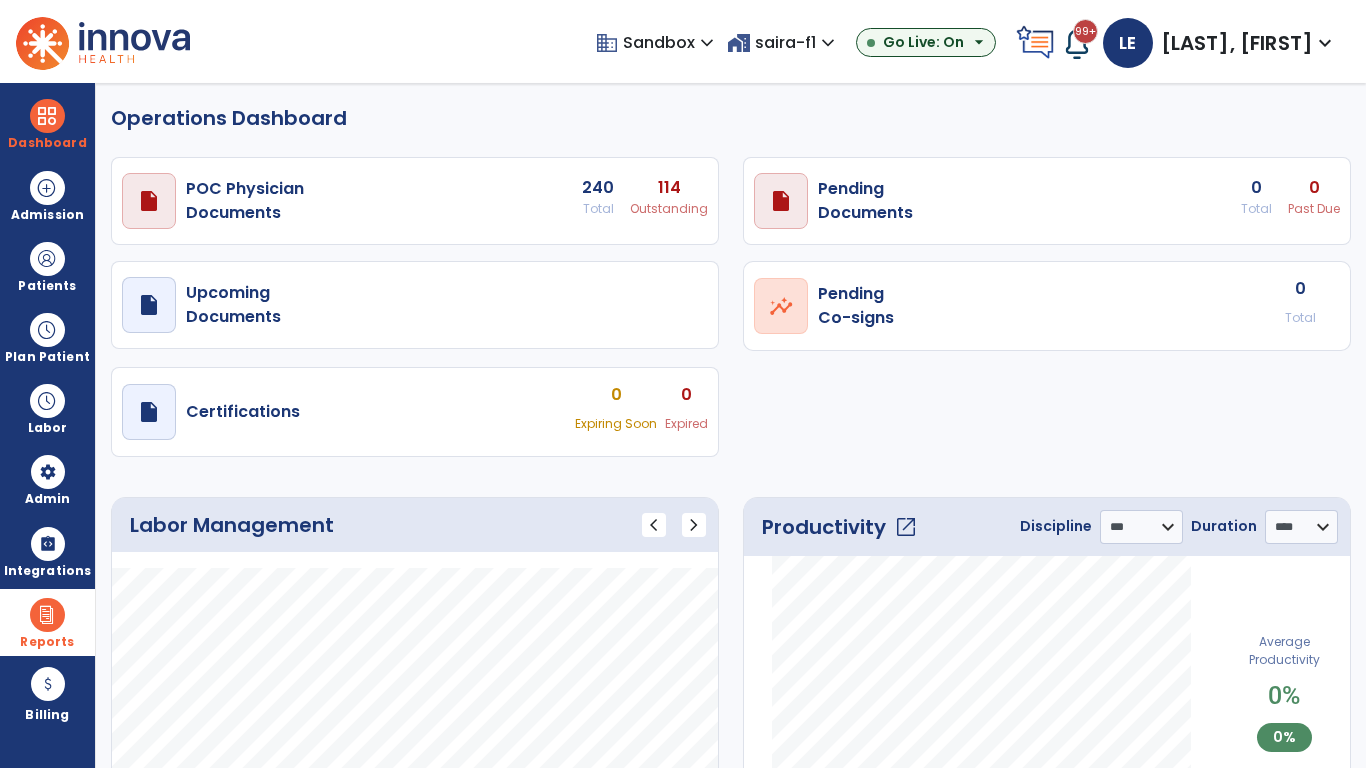 click at bounding box center [47, 615] 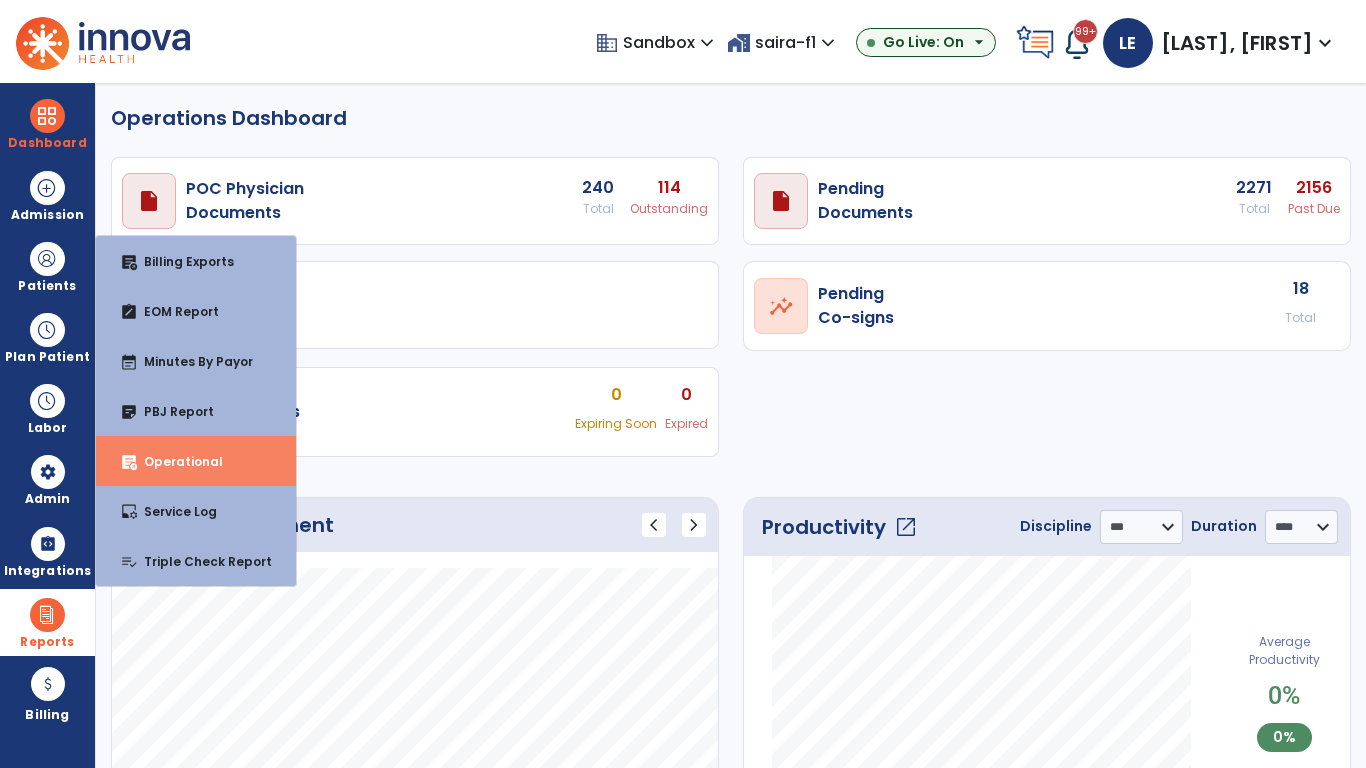 click on "Operational" at bounding box center (175, 461) 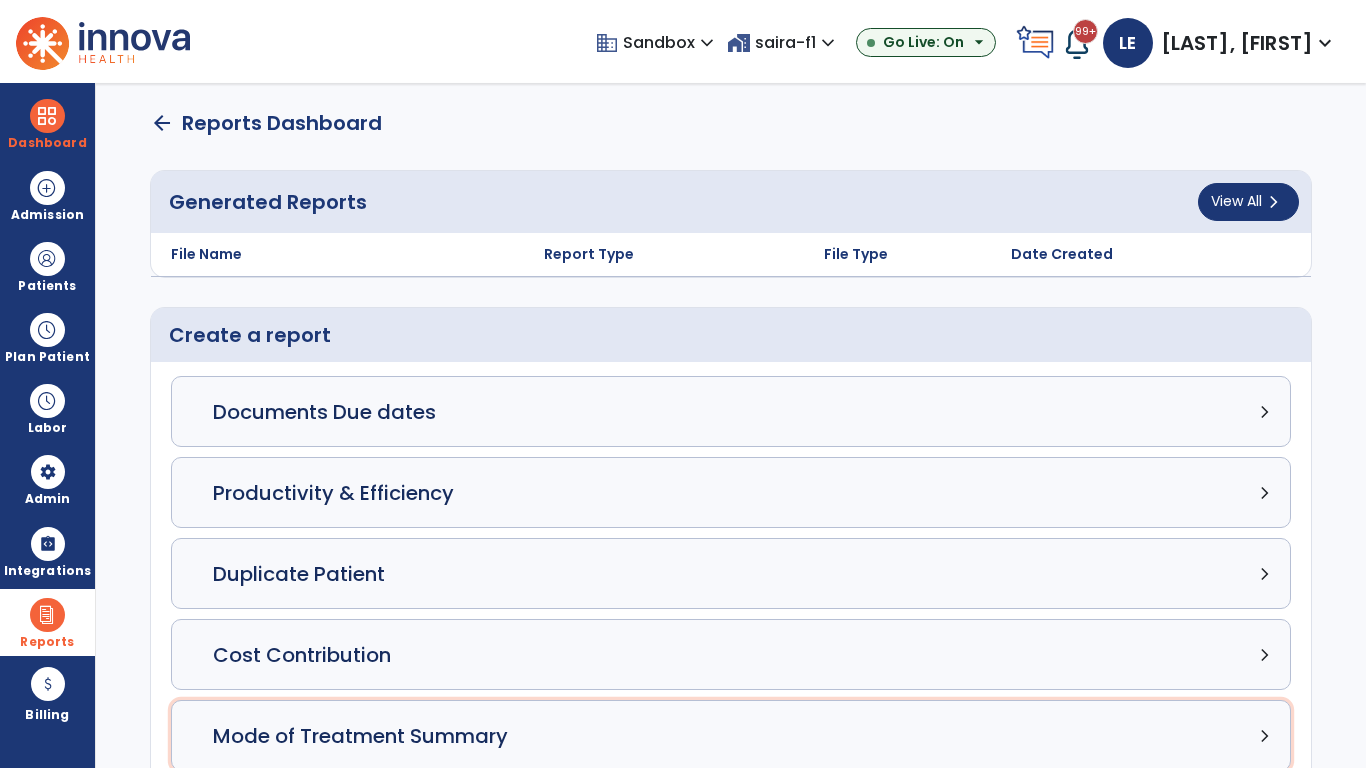 click on "Mode of Treatment Summary chevron_right" 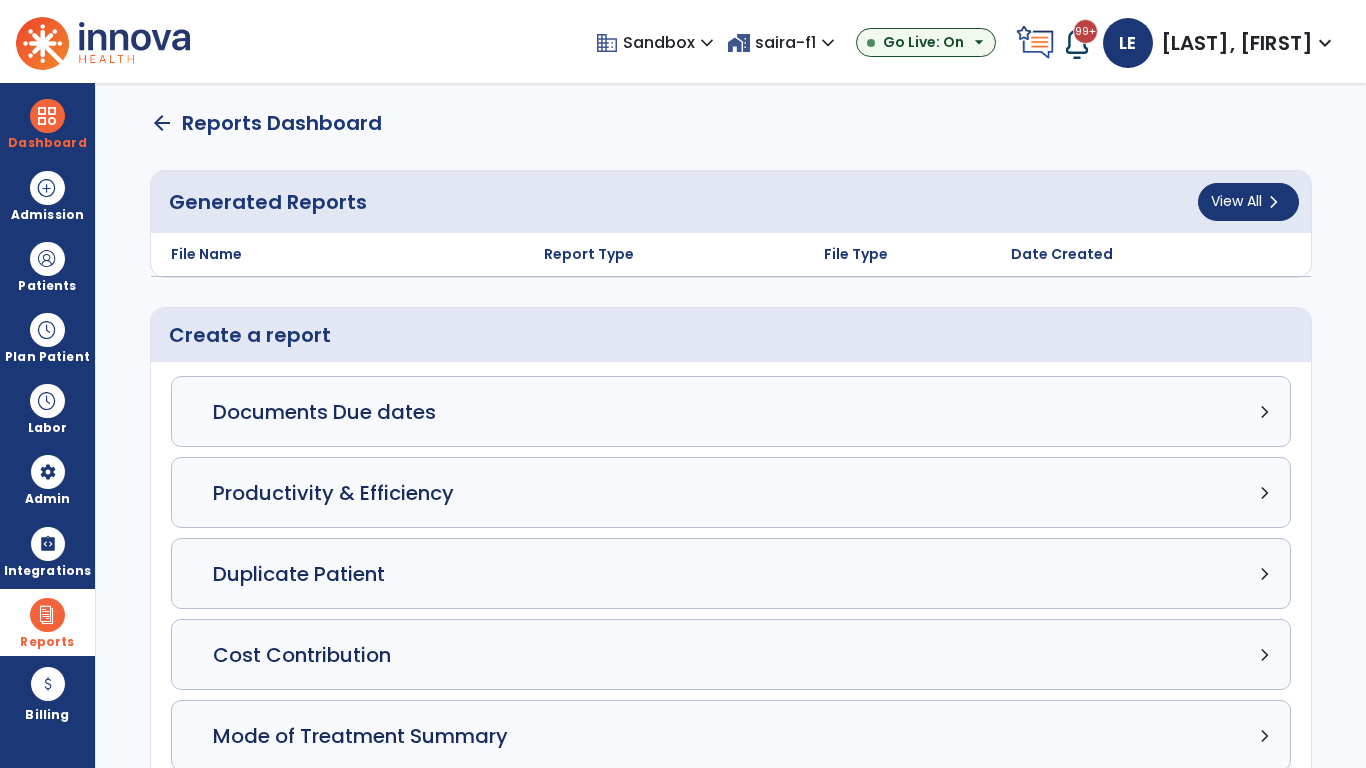 select on "*****" 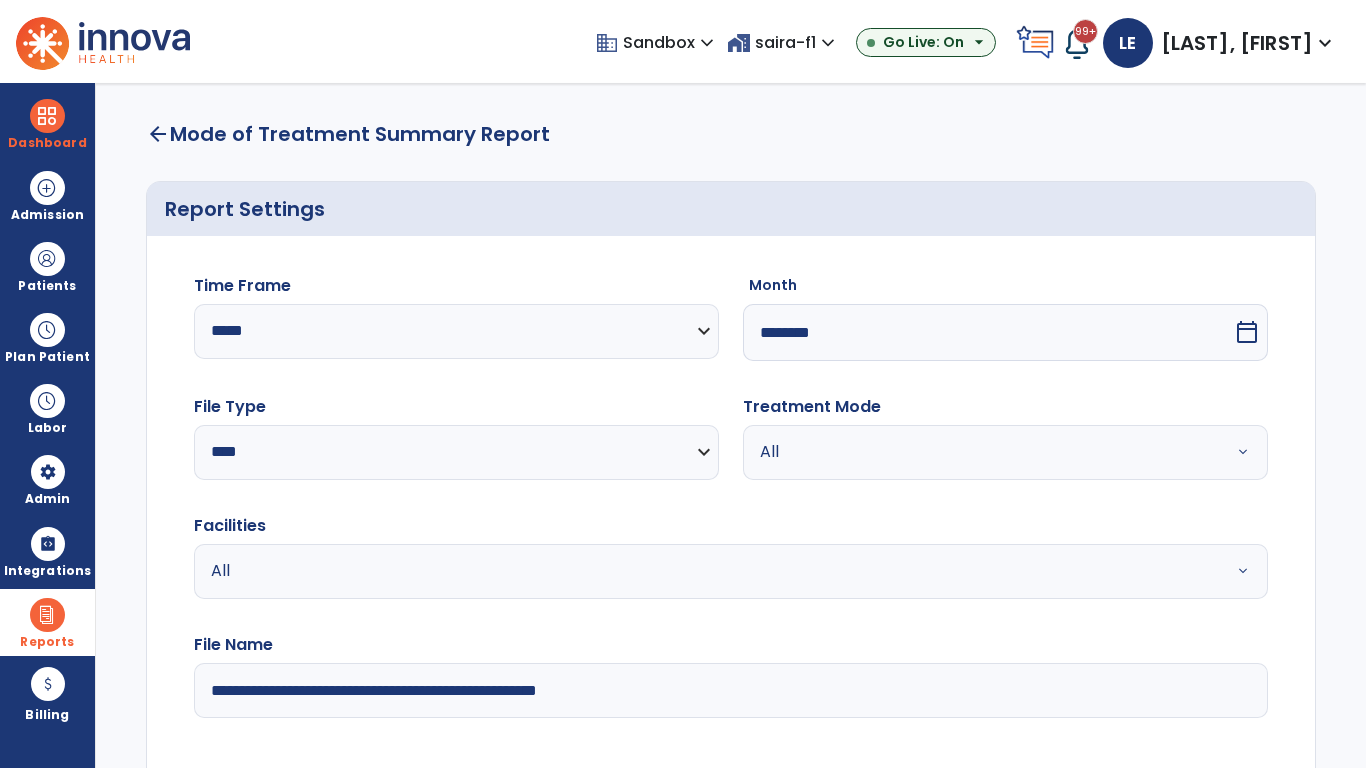 scroll, scrollTop: 3, scrollLeft: 0, axis: vertical 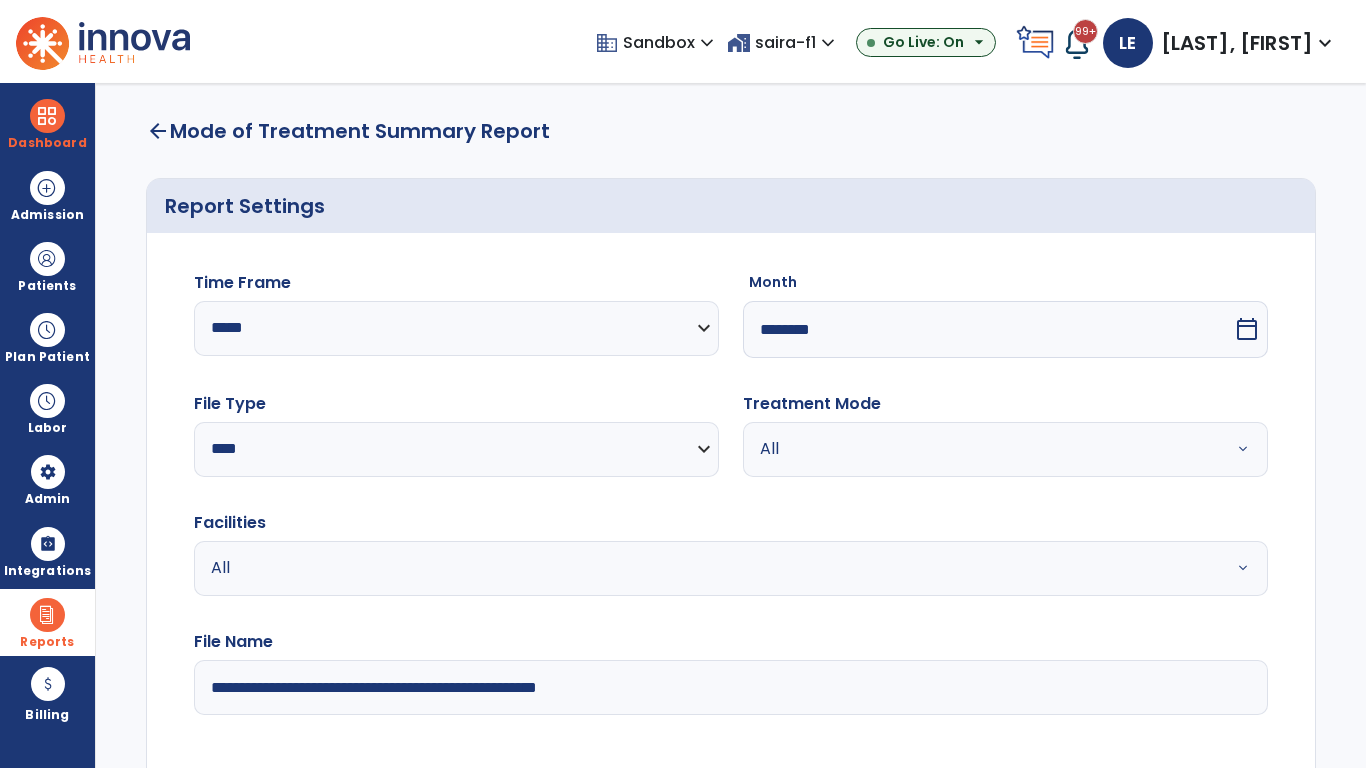 select on "*****" 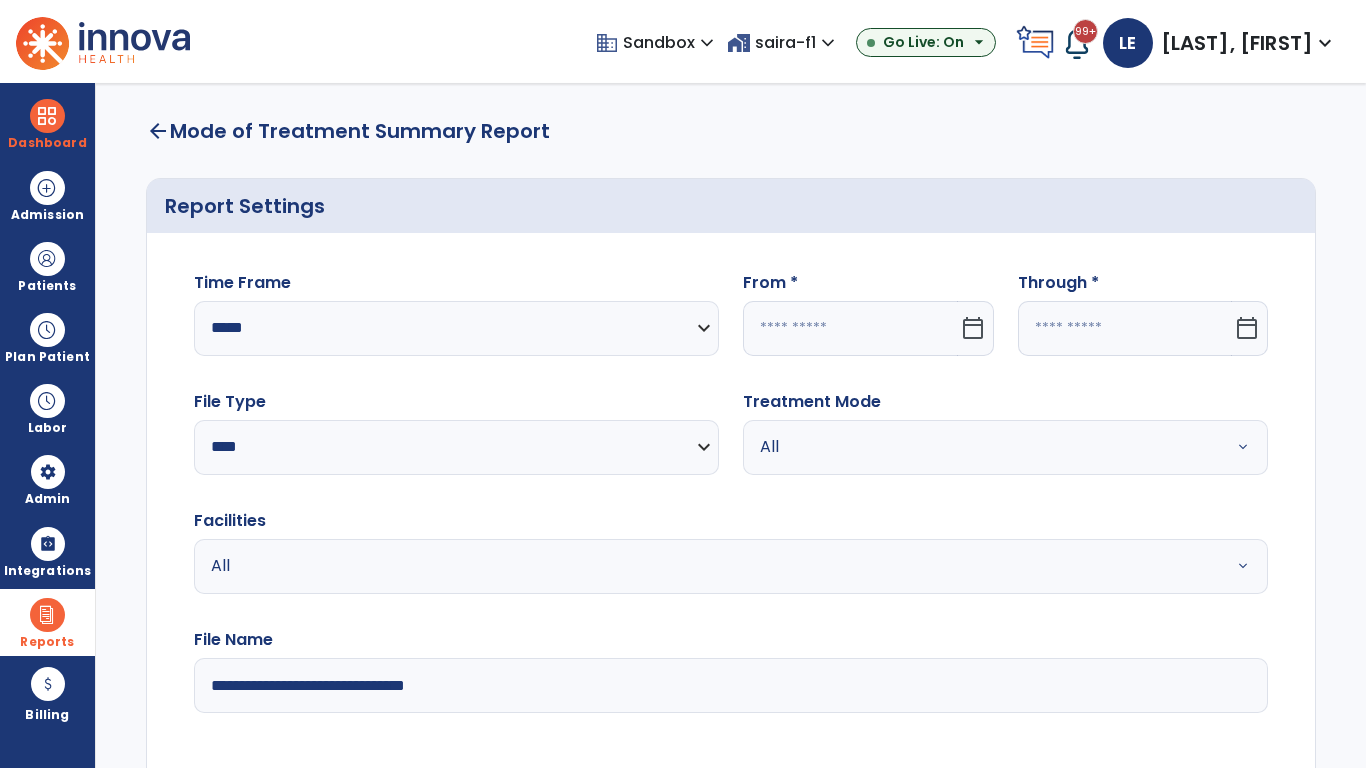 click 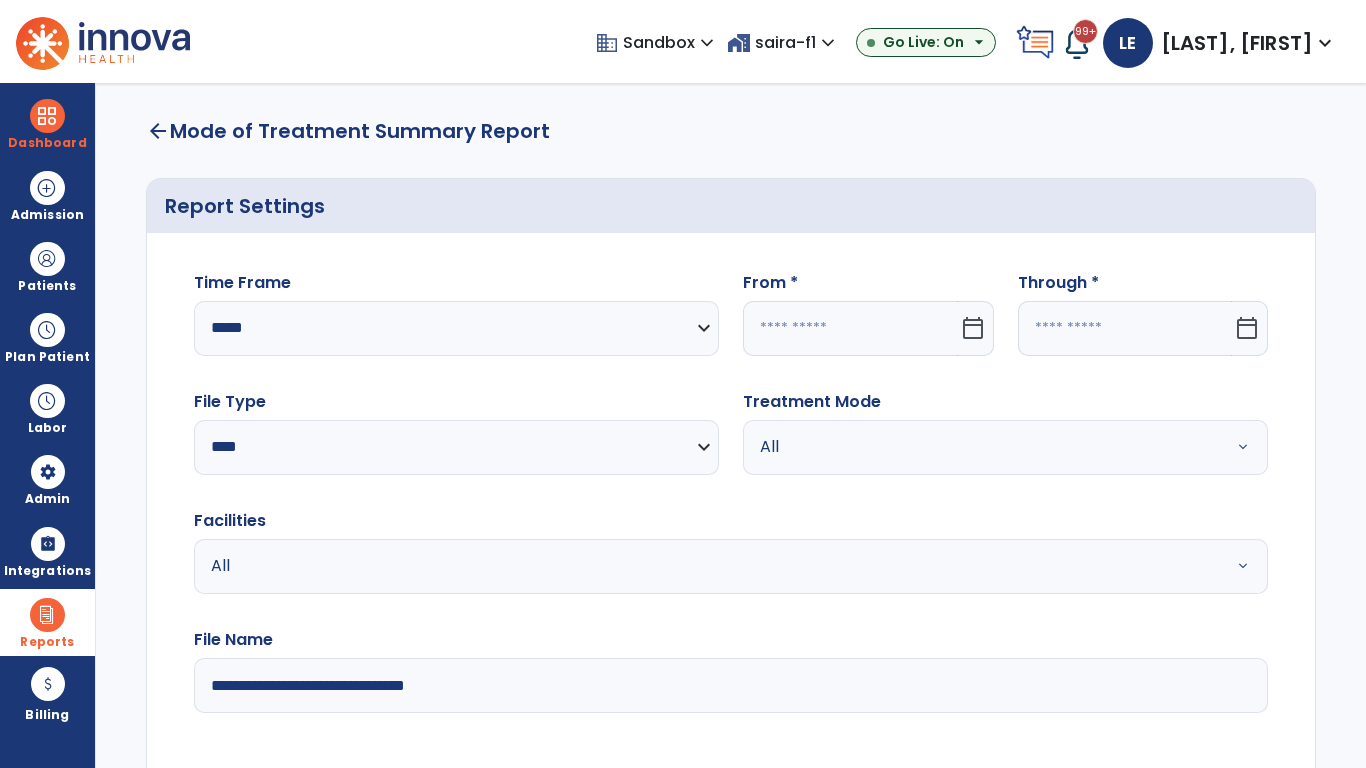 select on "*" 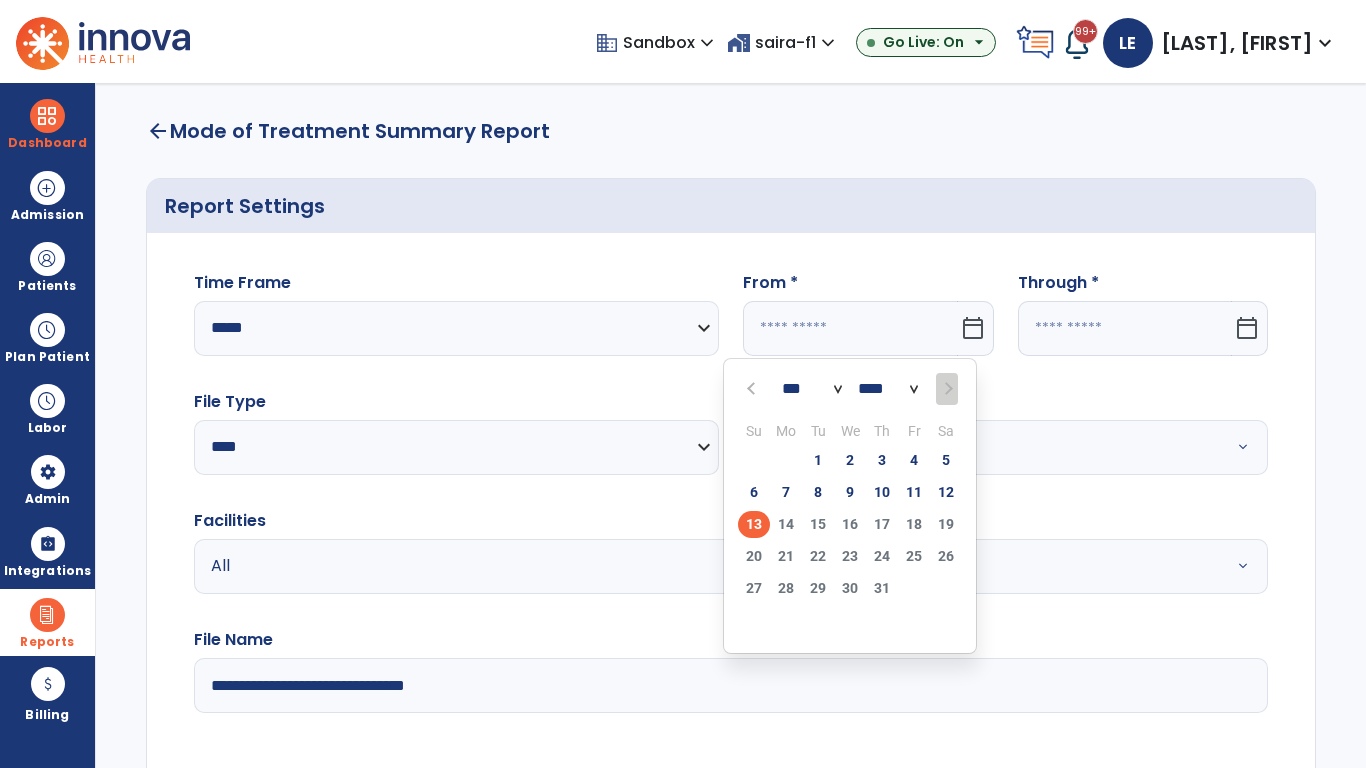 select on "****" 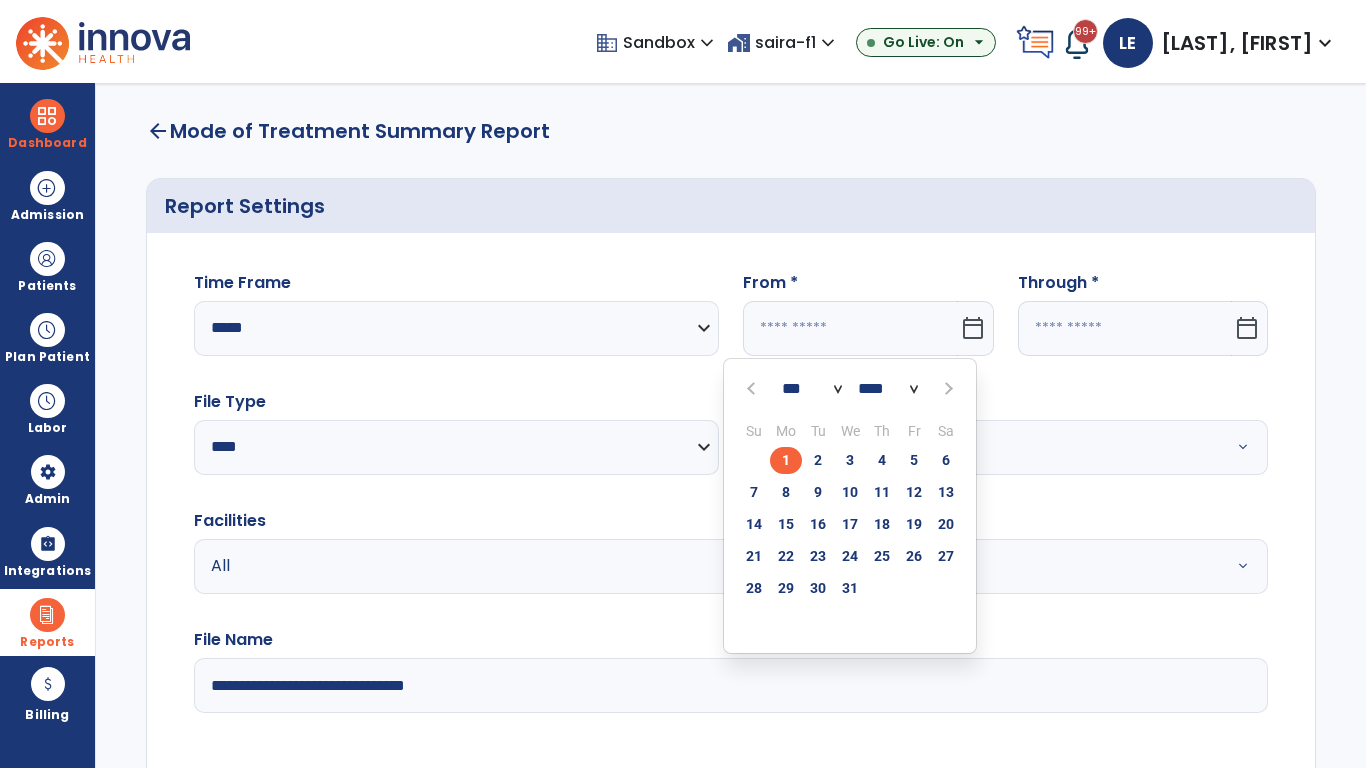 select on "**" 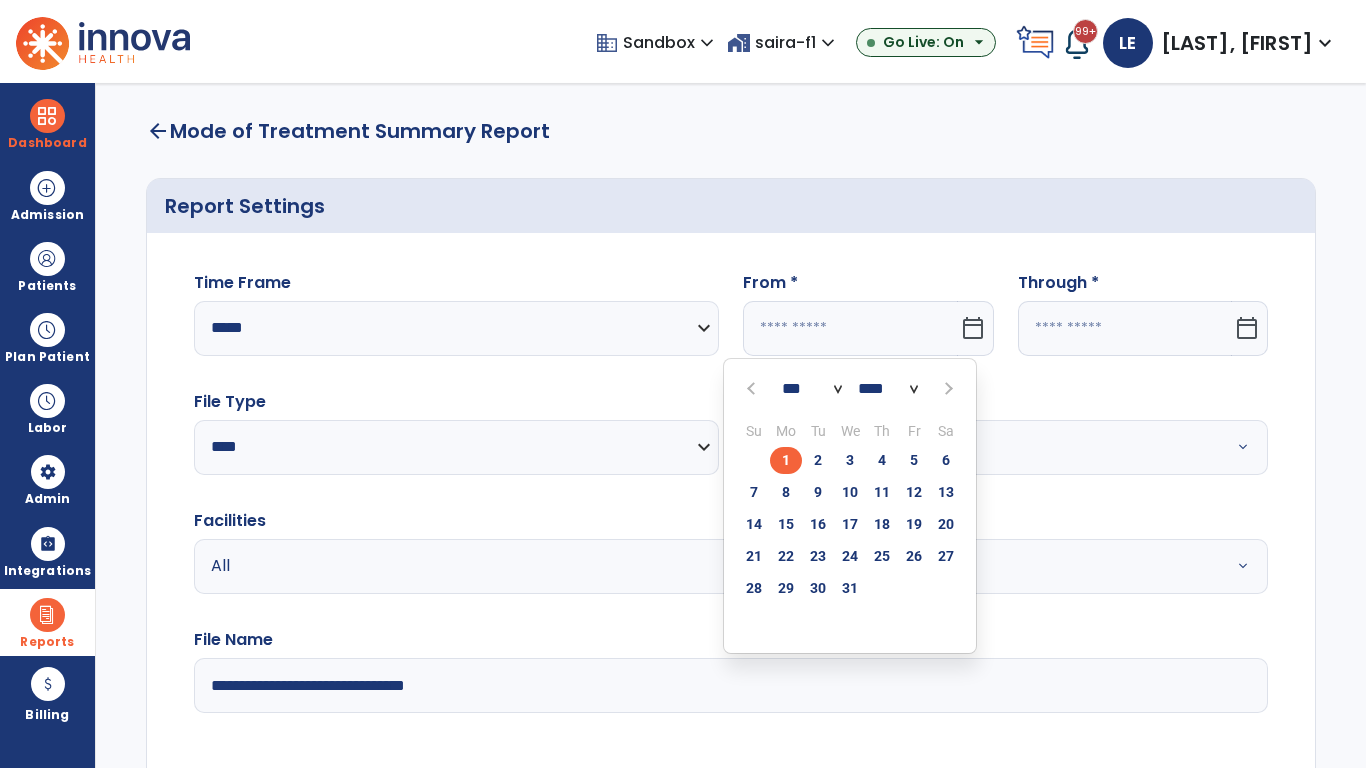 type on "**********" 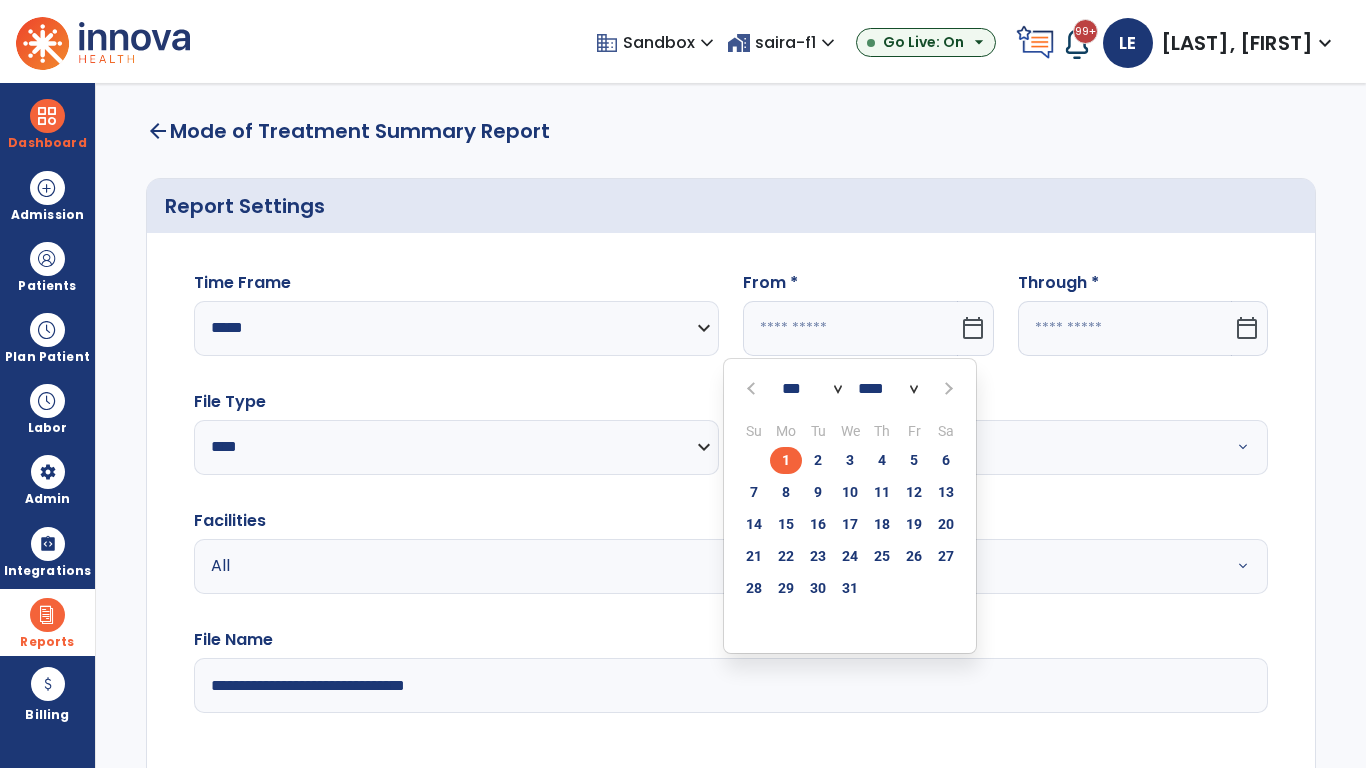 type on "*********" 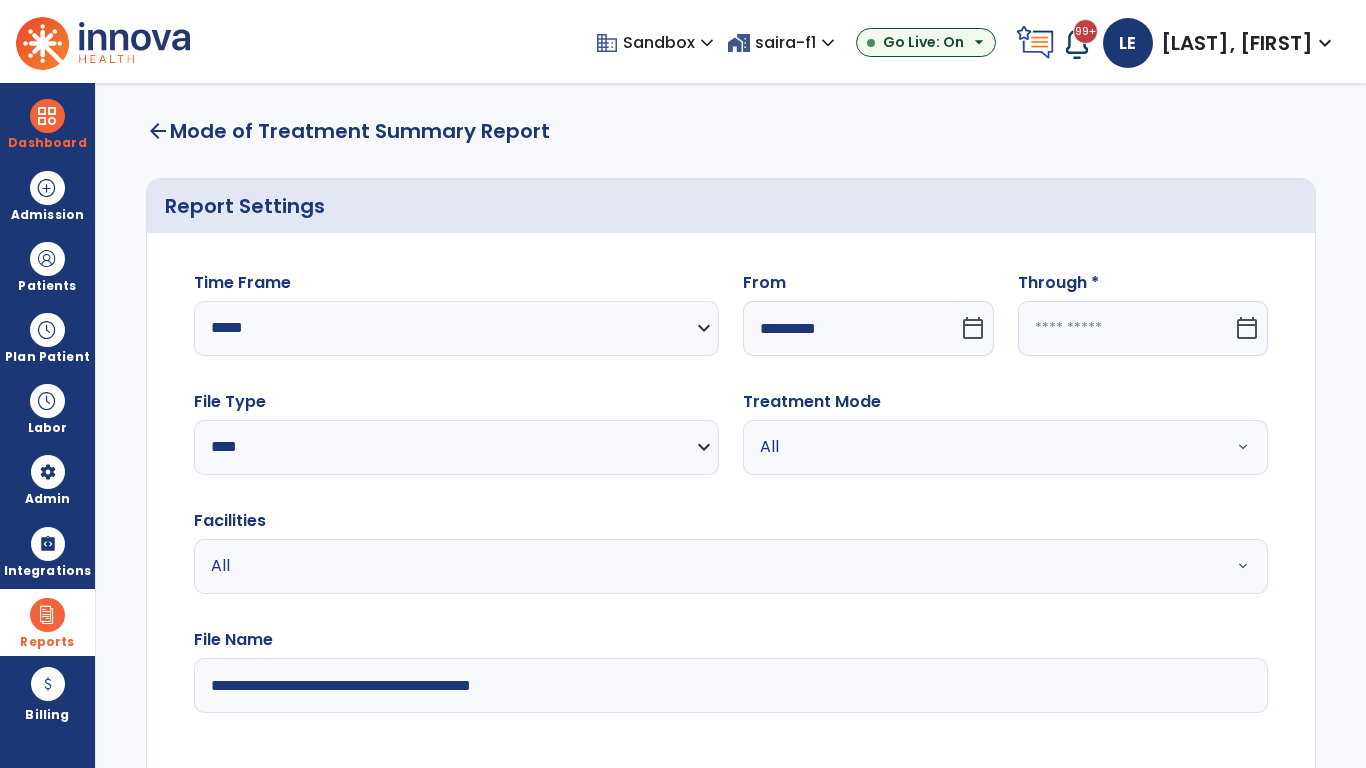 click 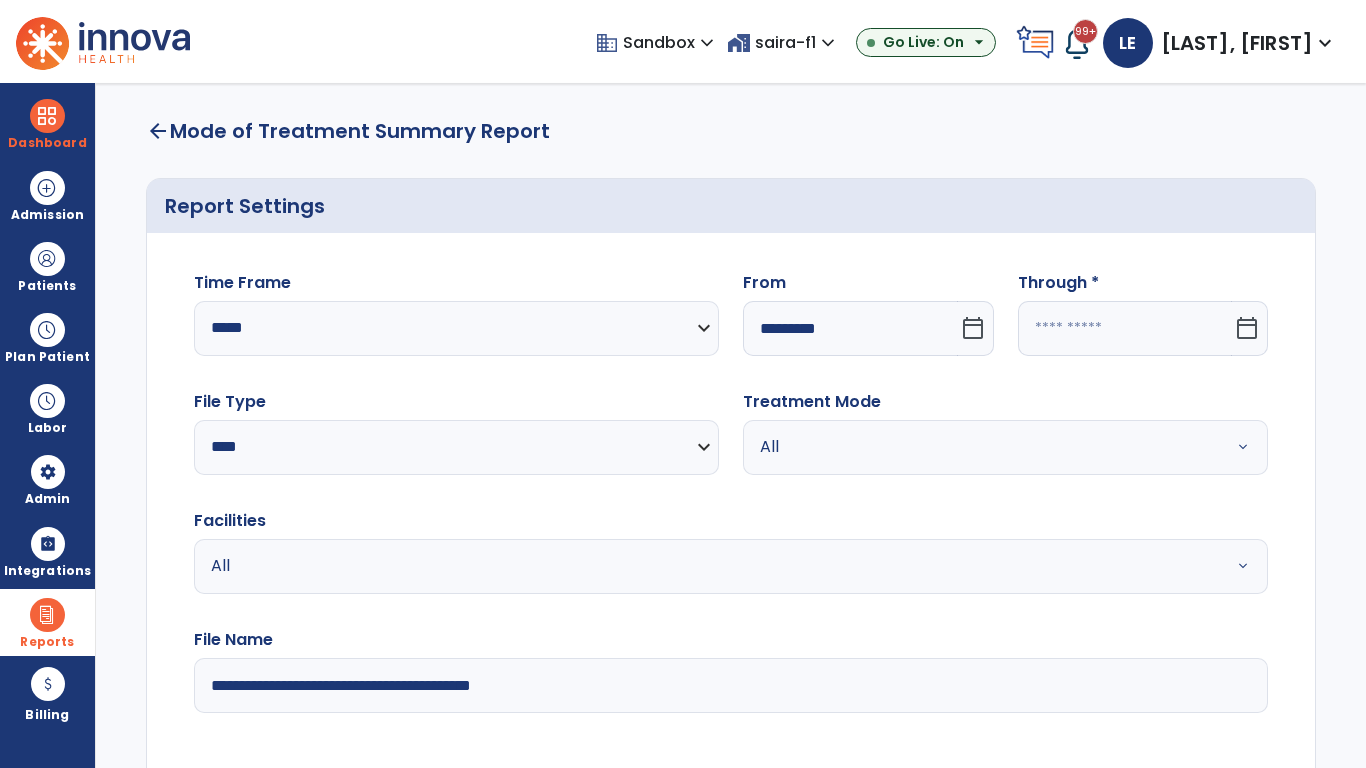 select on "*" 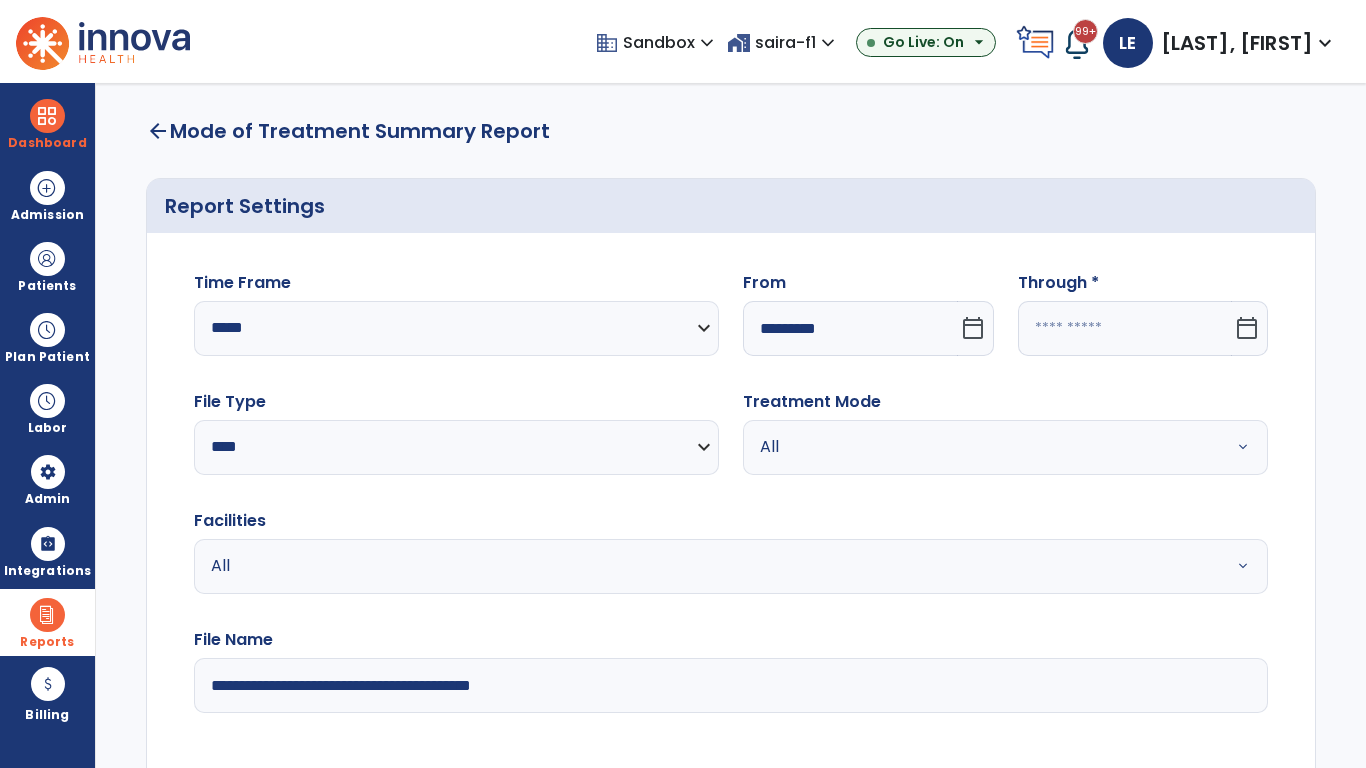 select on "****" 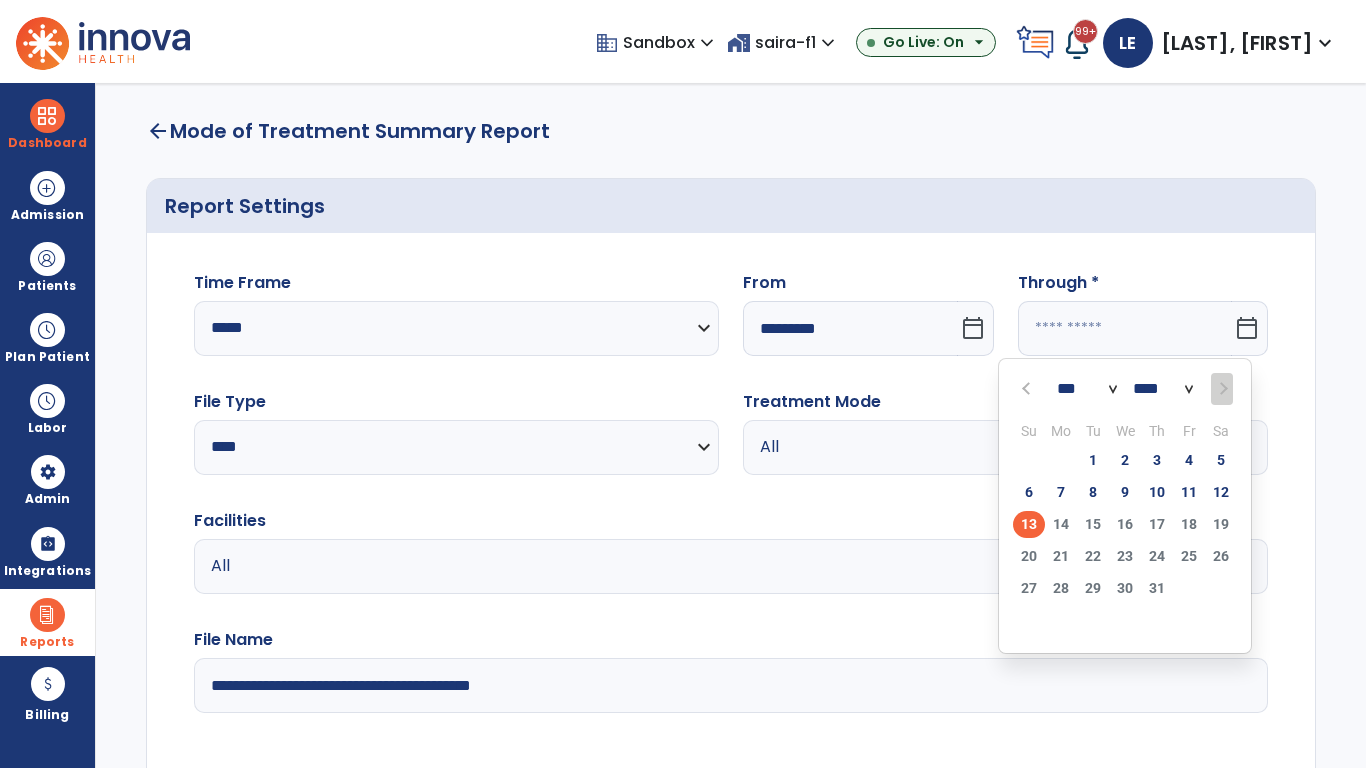 select on "*" 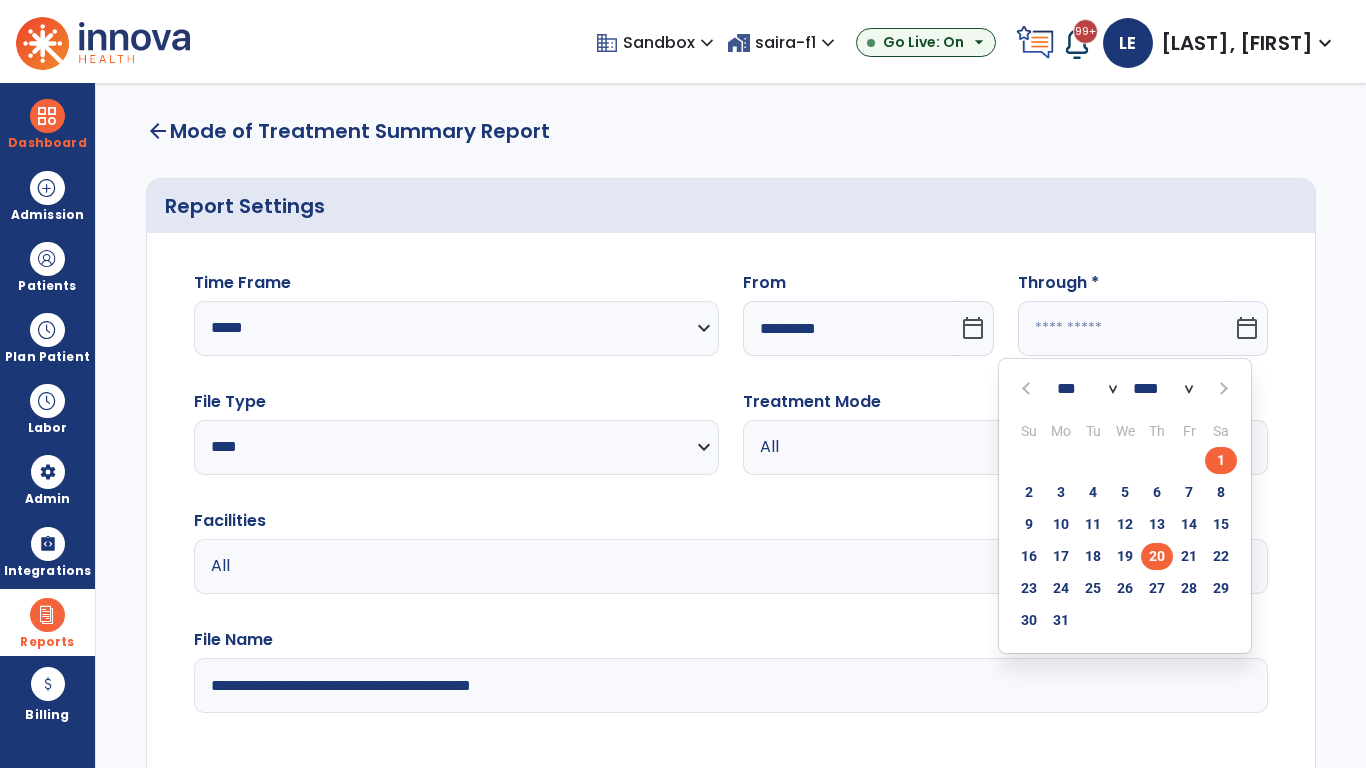 click on "20" 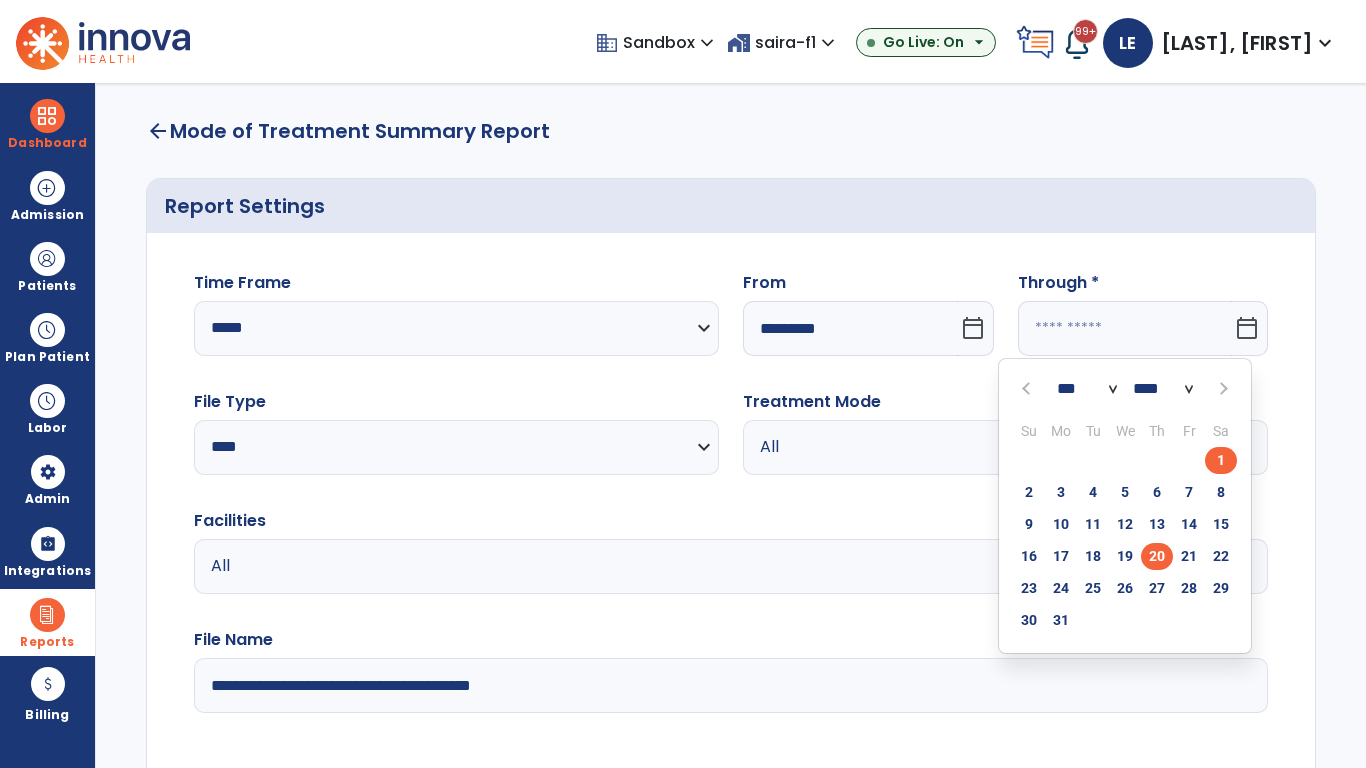 type on "**********" 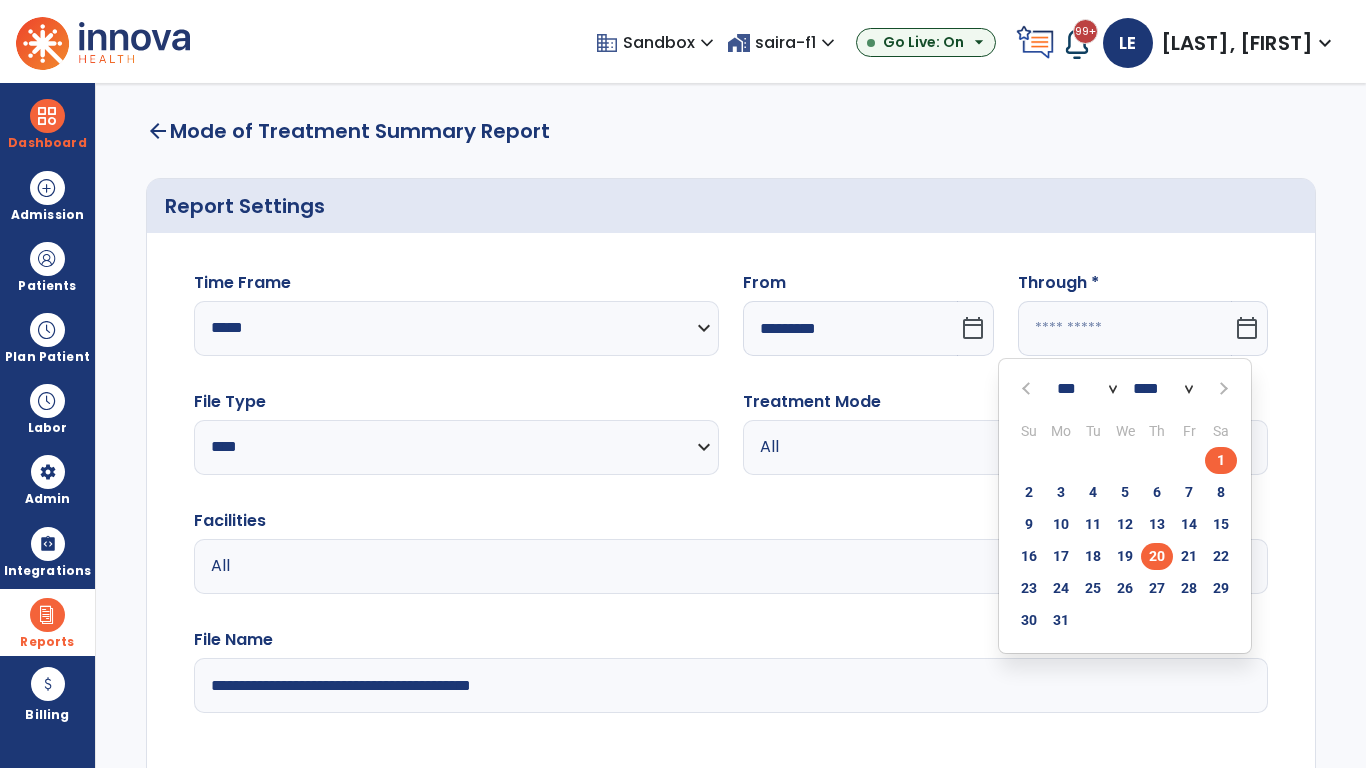 type on "*********" 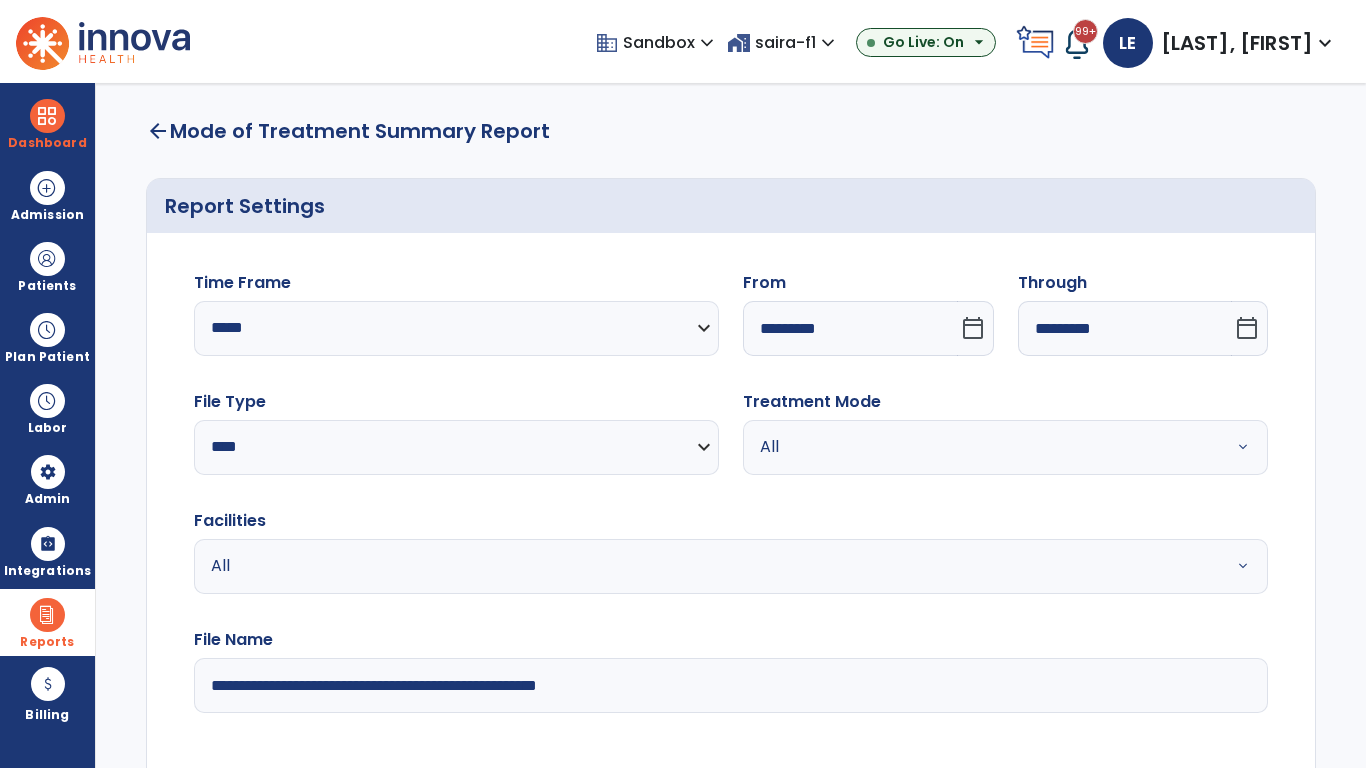 click on "All" at bounding box center (981, 447) 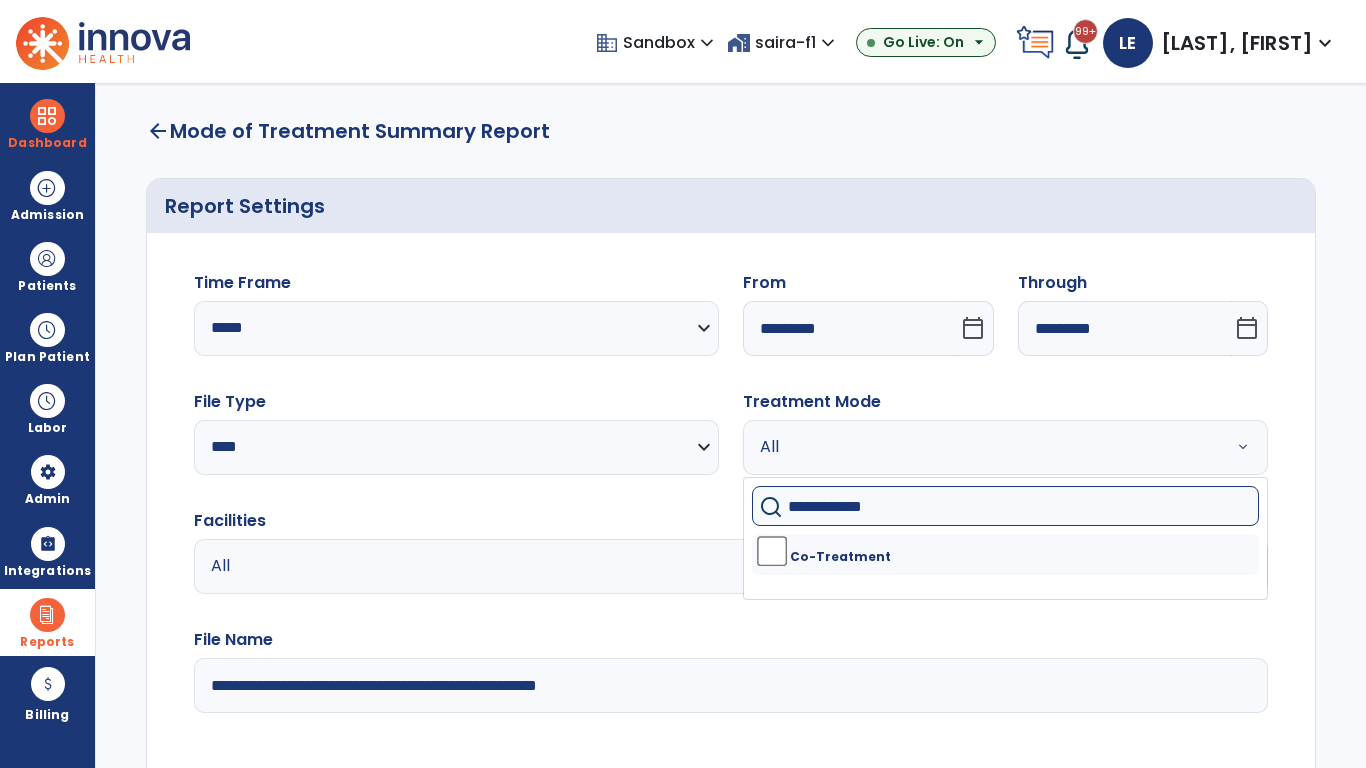 type on "**********" 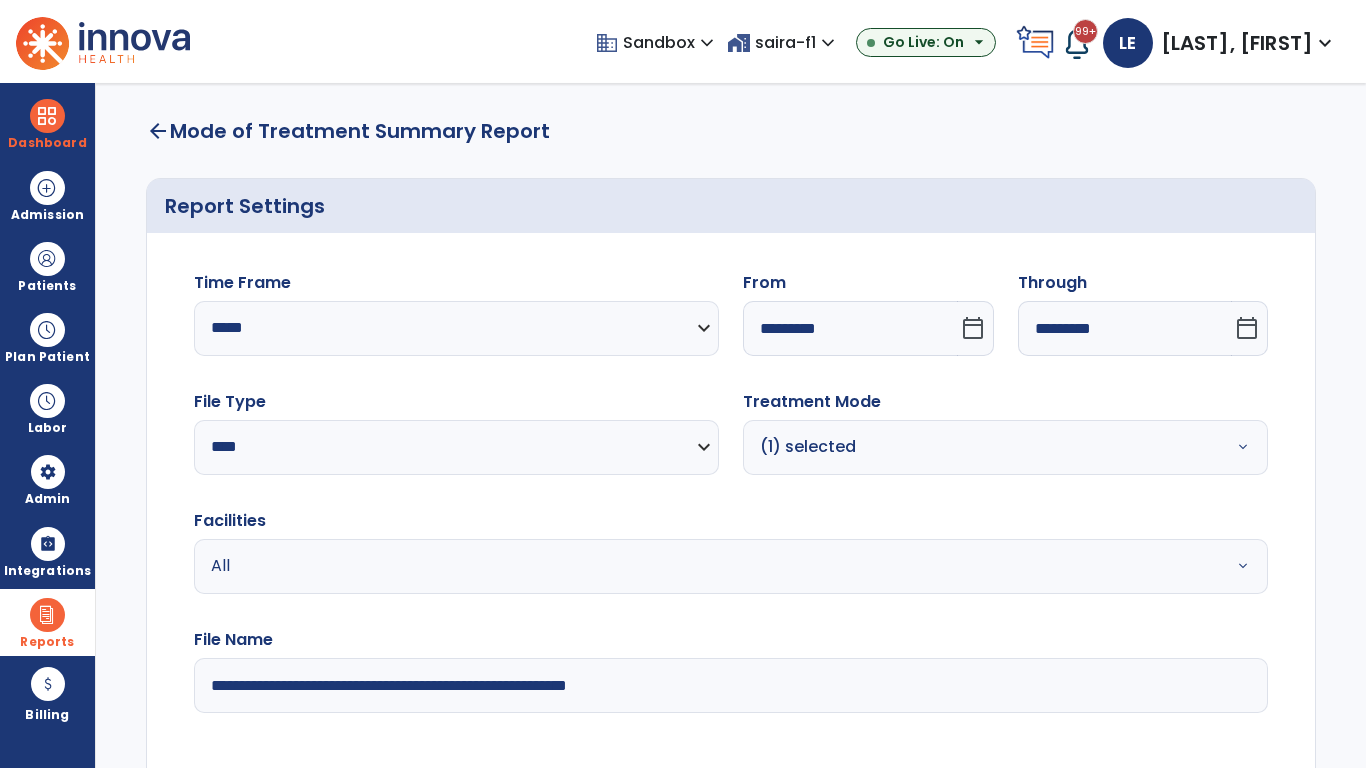 type on "**********" 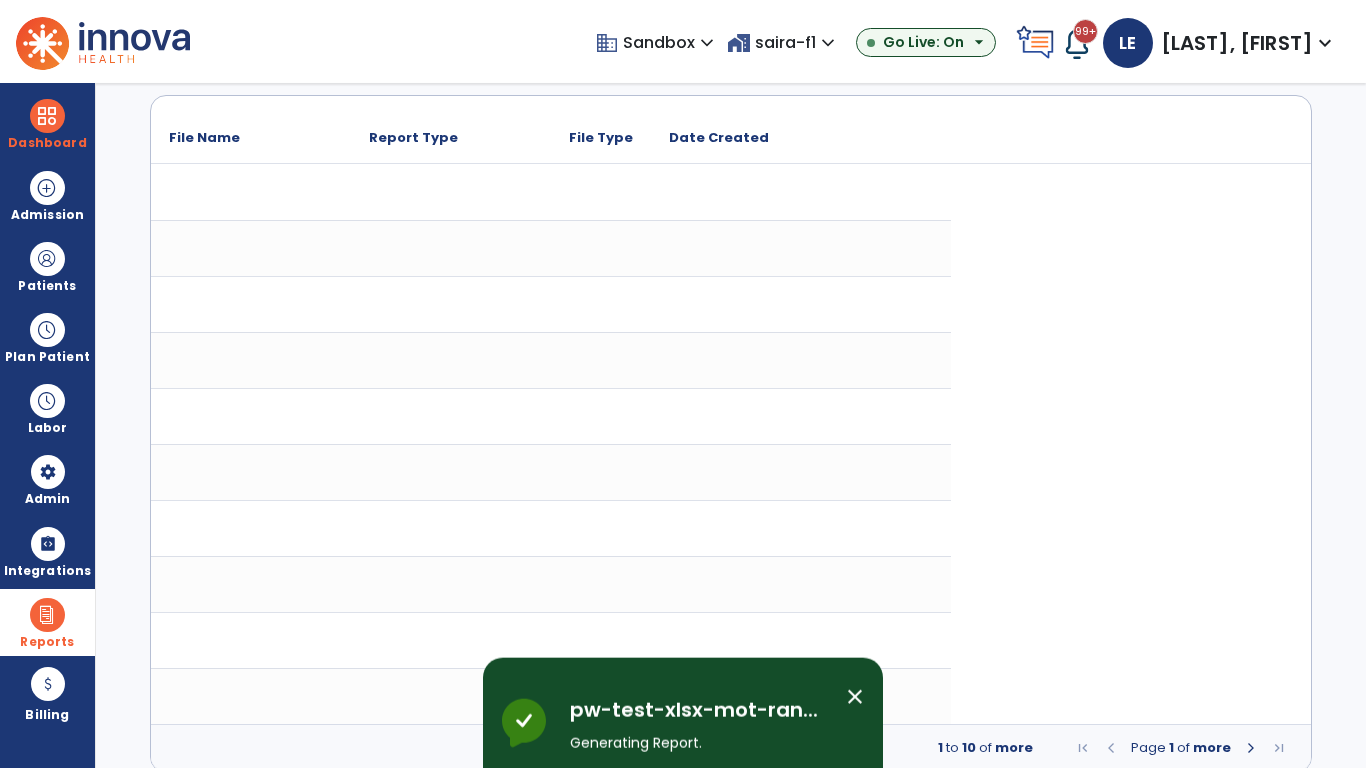 scroll, scrollTop: 0, scrollLeft: 0, axis: both 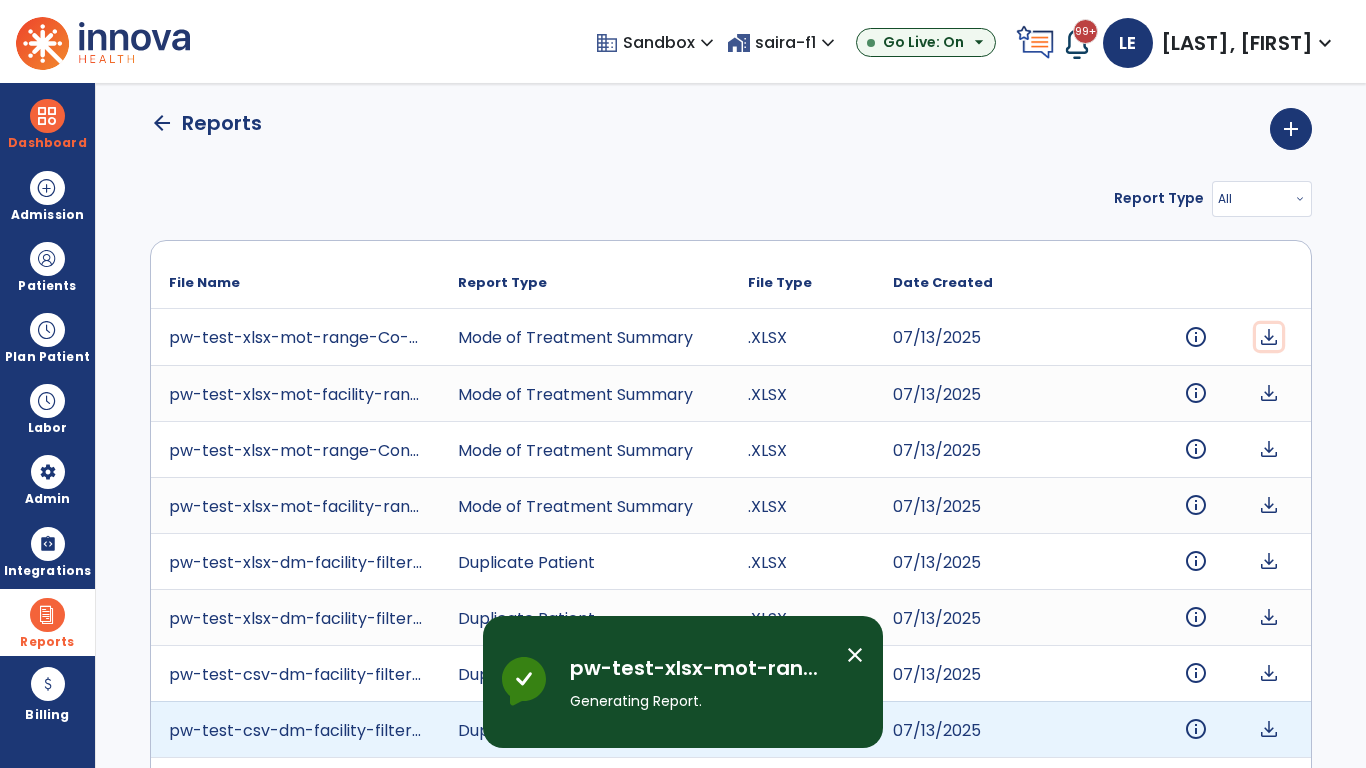 click on "download" 